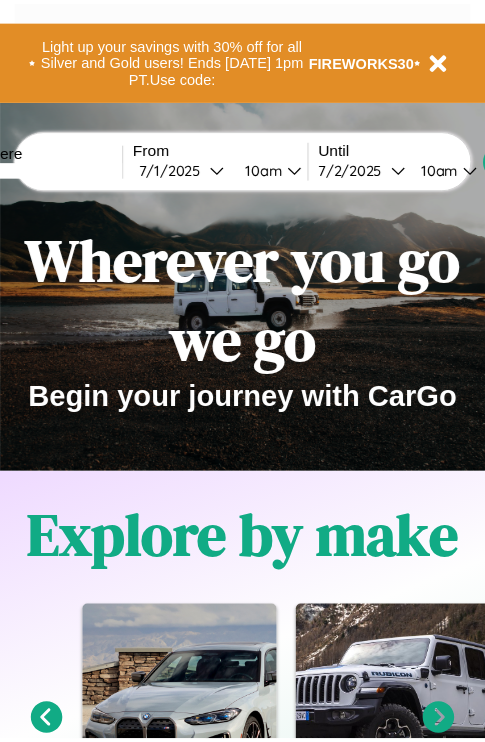 scroll, scrollTop: 0, scrollLeft: 0, axis: both 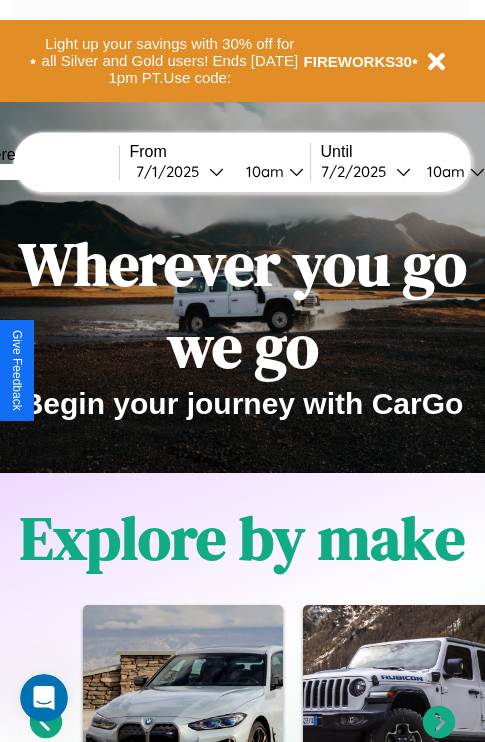 click at bounding box center [44, 172] 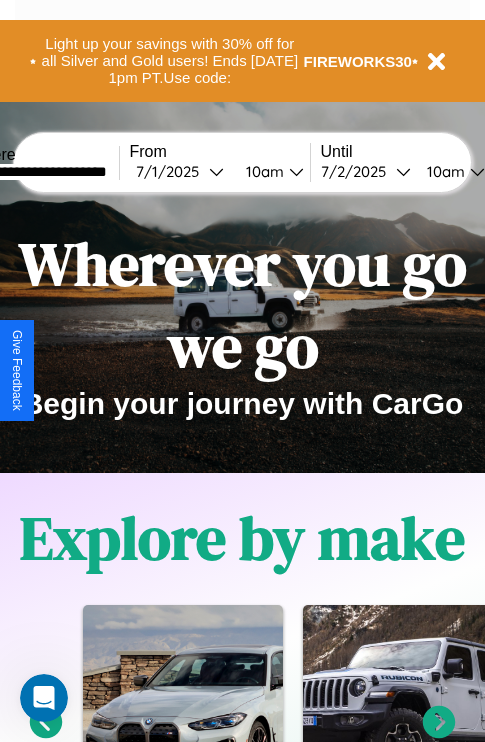 type on "**********" 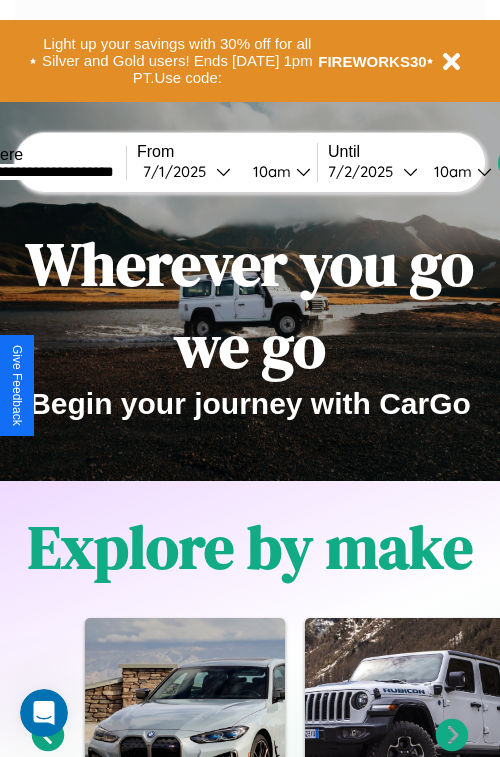 select on "*" 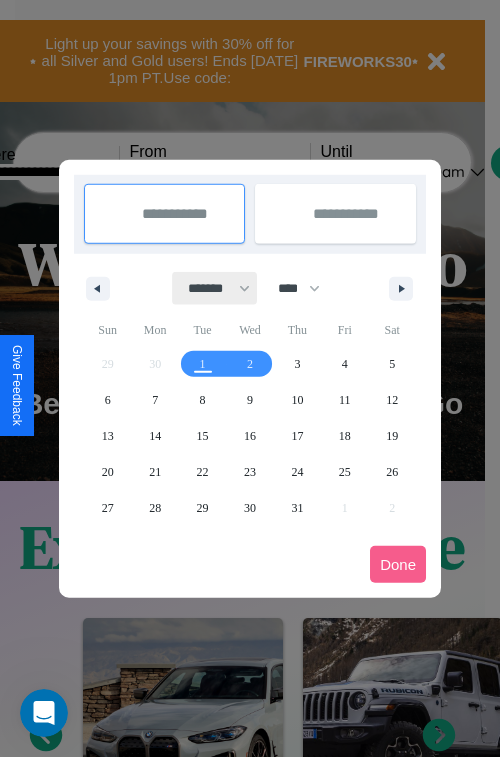 click on "******* ******** ***** ***** *** **** **** ****** ********* ******* ******** ********" at bounding box center (215, 288) 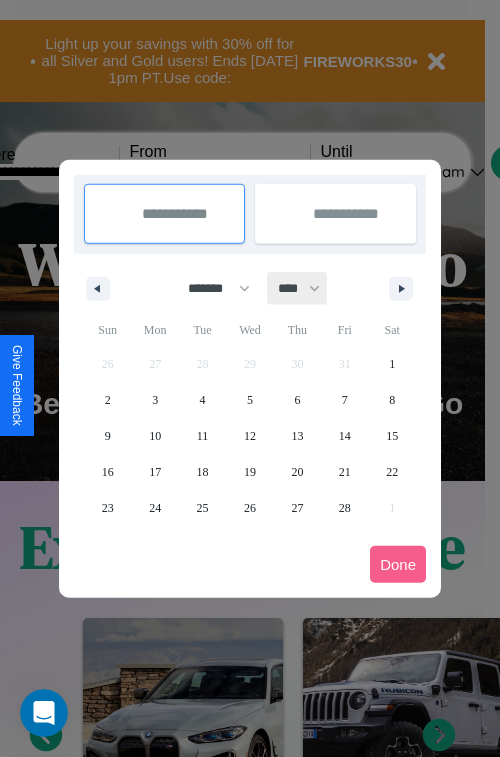 click on "**** **** **** **** **** **** **** **** **** **** **** **** **** **** **** **** **** **** **** **** **** **** **** **** **** **** **** **** **** **** **** **** **** **** **** **** **** **** **** **** **** **** **** **** **** **** **** **** **** **** **** **** **** **** **** **** **** **** **** **** **** **** **** **** **** **** **** **** **** **** **** **** **** **** **** **** **** **** **** **** **** **** **** **** **** **** **** **** **** **** **** **** **** **** **** **** **** **** **** **** **** **** **** **** **** **** **** **** **** **** **** **** **** **** **** **** **** **** **** **** ****" at bounding box center [298, 288] 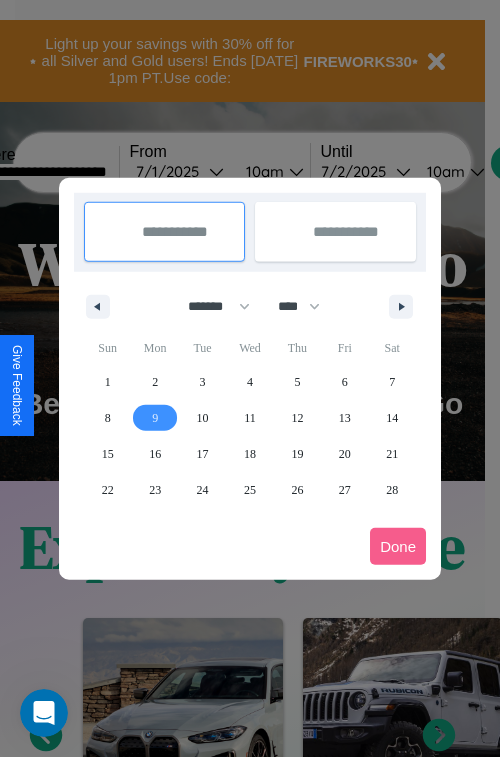 click on "9" at bounding box center (155, 418) 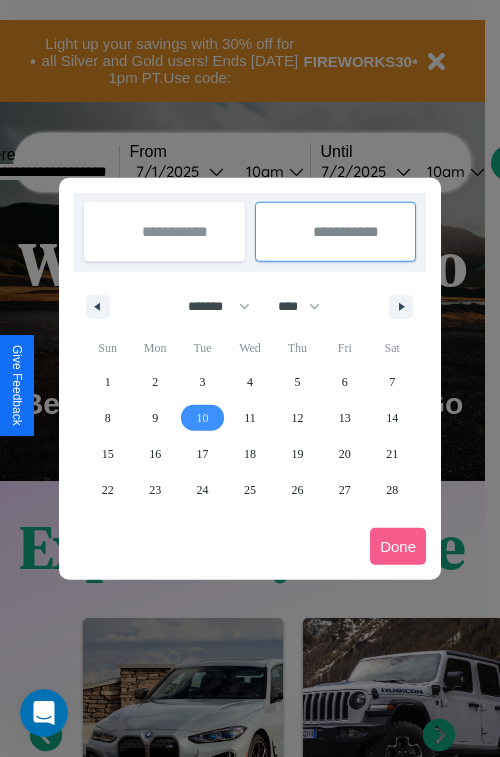click on "10" at bounding box center (203, 418) 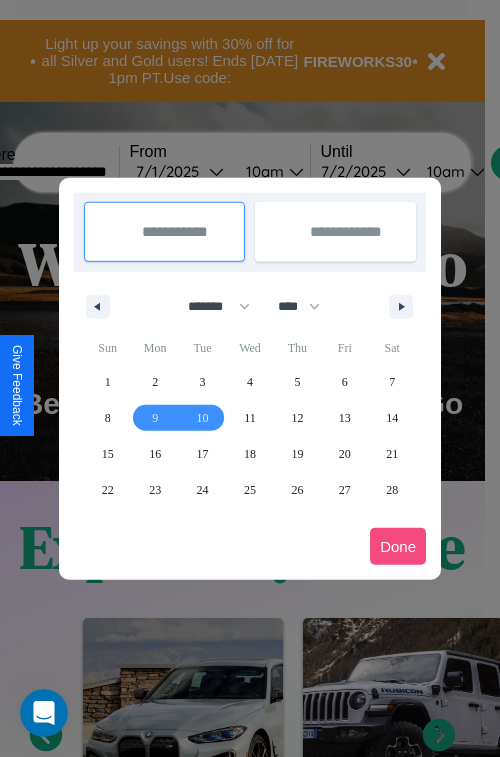click on "Done" at bounding box center (398, 546) 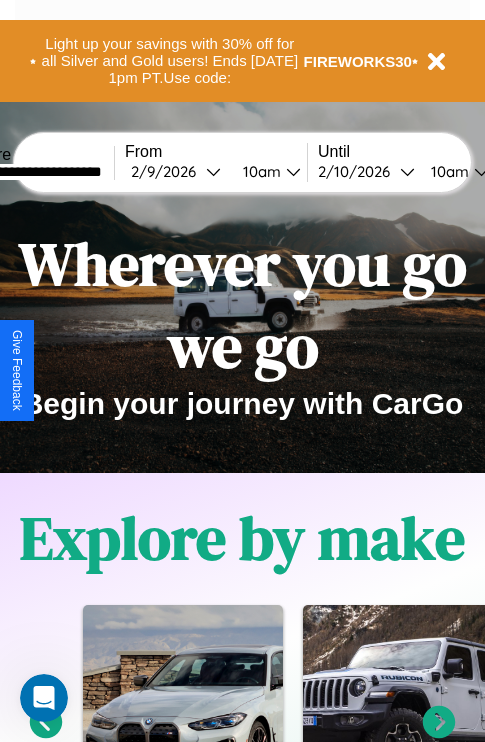 scroll, scrollTop: 0, scrollLeft: 72, axis: horizontal 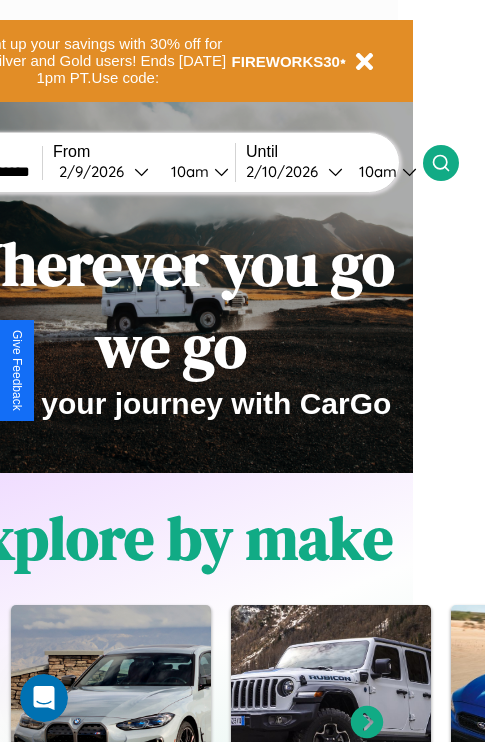 click 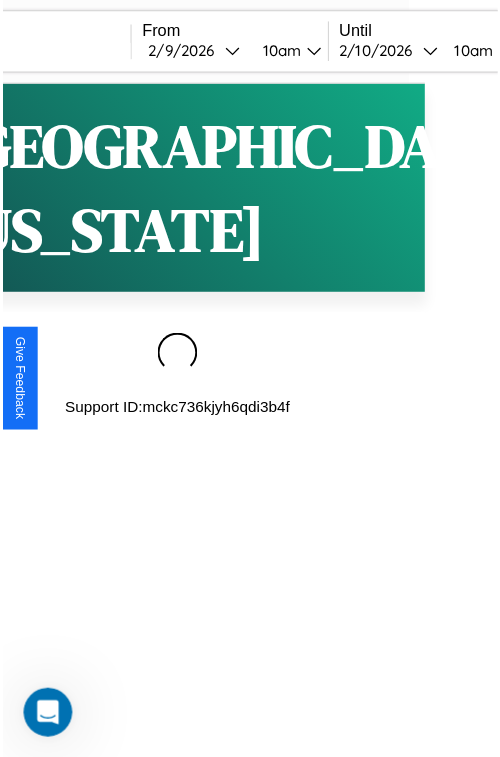 scroll, scrollTop: 0, scrollLeft: 0, axis: both 